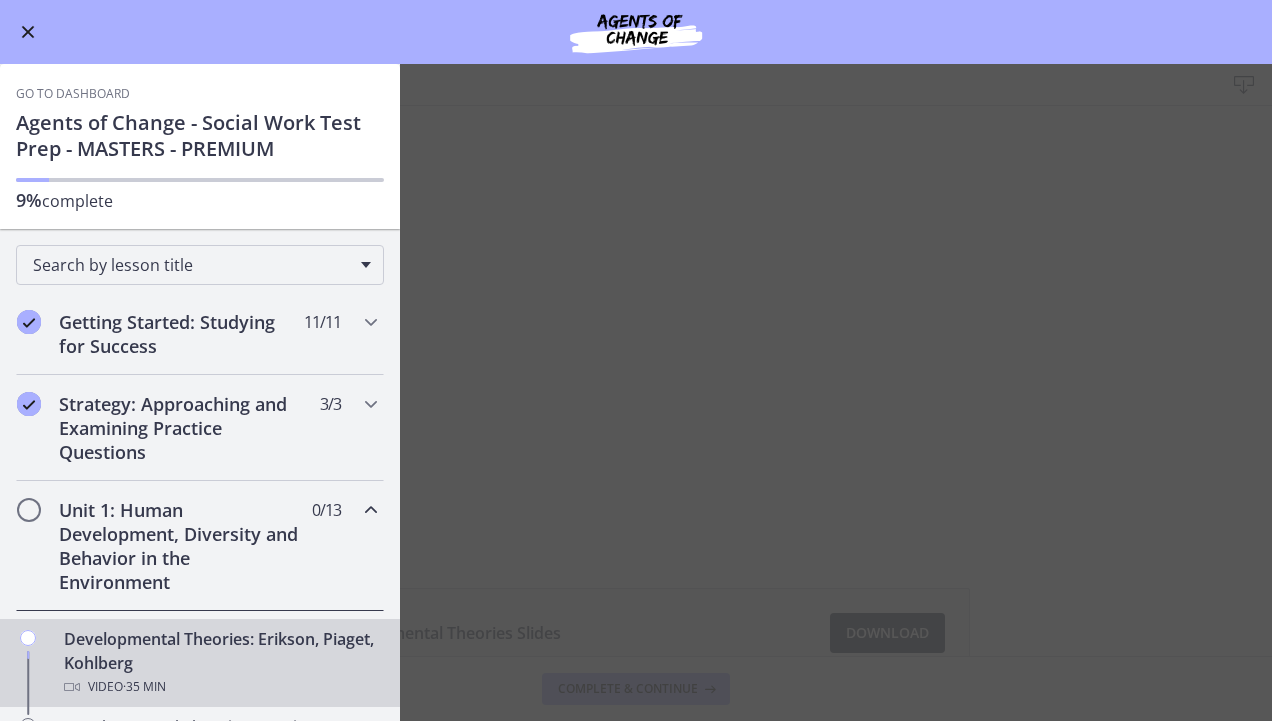 scroll, scrollTop: 0, scrollLeft: 0, axis: both 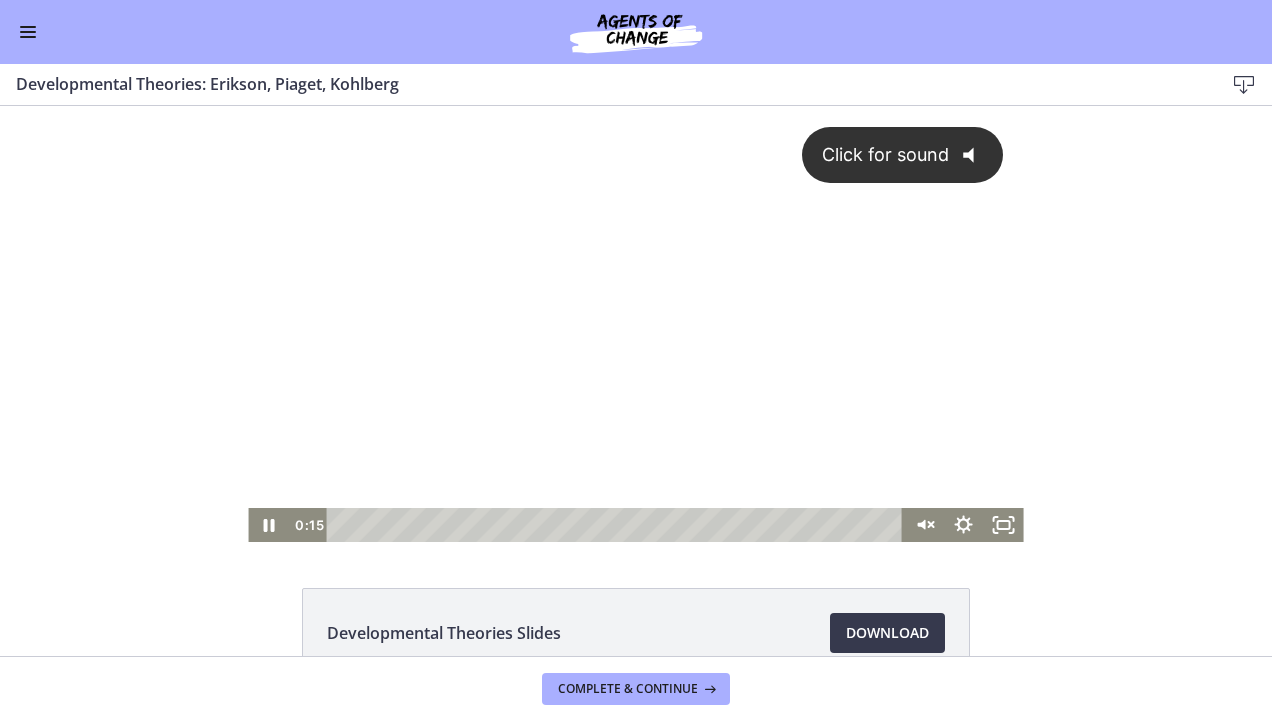 click on "Click for sound
@keyframes VOLUME_SMALL_WAVE_FLASH {
0% { opacity: 0; }
33% { opacity: 1; }
66% { opacity: 1; }
100% { opacity: 0; }
}
@keyframes VOLUME_LARGE_WAVE_FLASH {
0% { opacity: 0; }
33% { opacity: 1; }
66% { opacity: 1; }
100% { opacity: 0; }
}
.volume__small-wave {
animation: VOLUME_SMALL_WAVE_FLASH 2s infinite;
opacity: 0;
}
.volume__large-wave {
animation: VOLUME_LARGE_WAVE_FLASH 2s infinite .3s;
opacity: 0;
}" at bounding box center (903, 155) 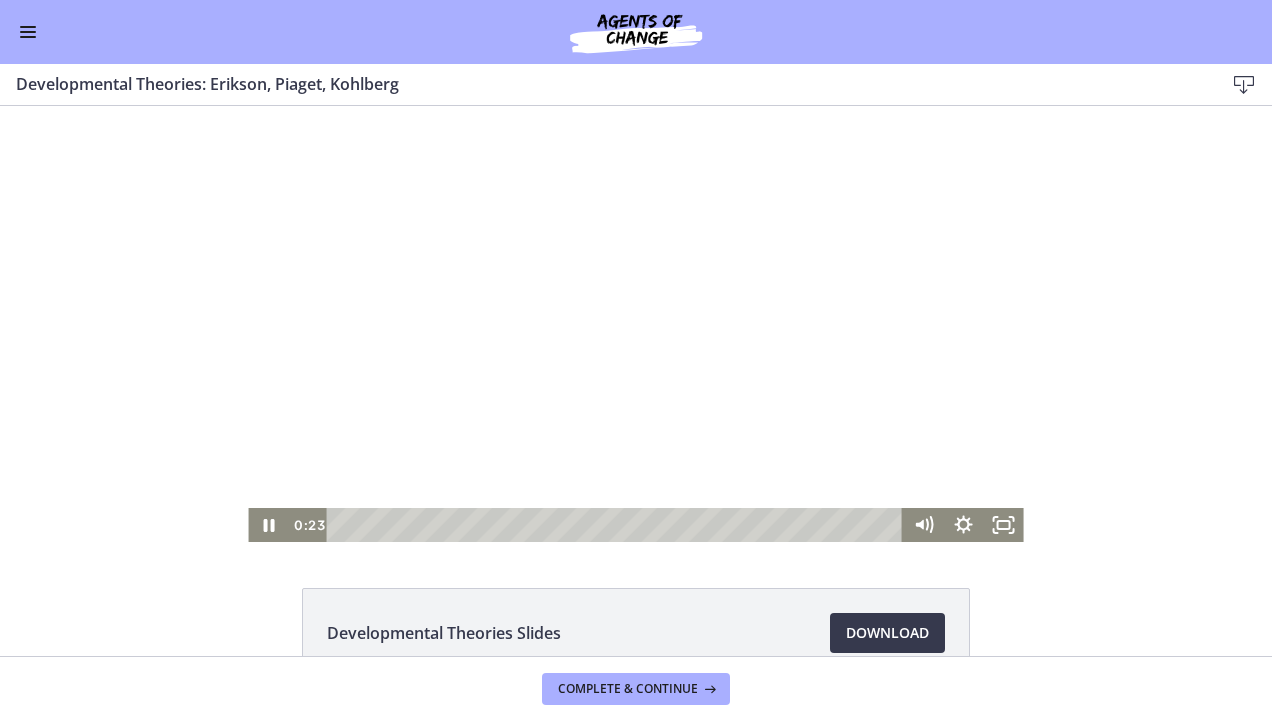 click at bounding box center [635, 324] 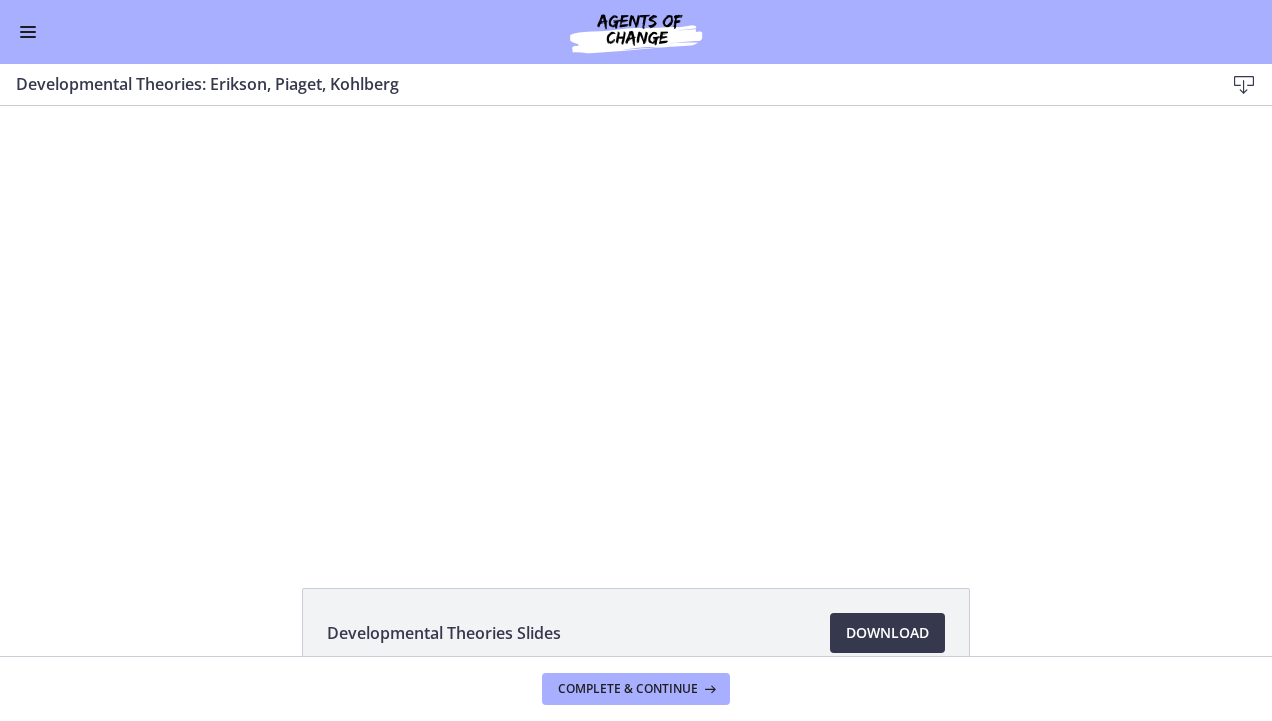 click at bounding box center (635, 324) 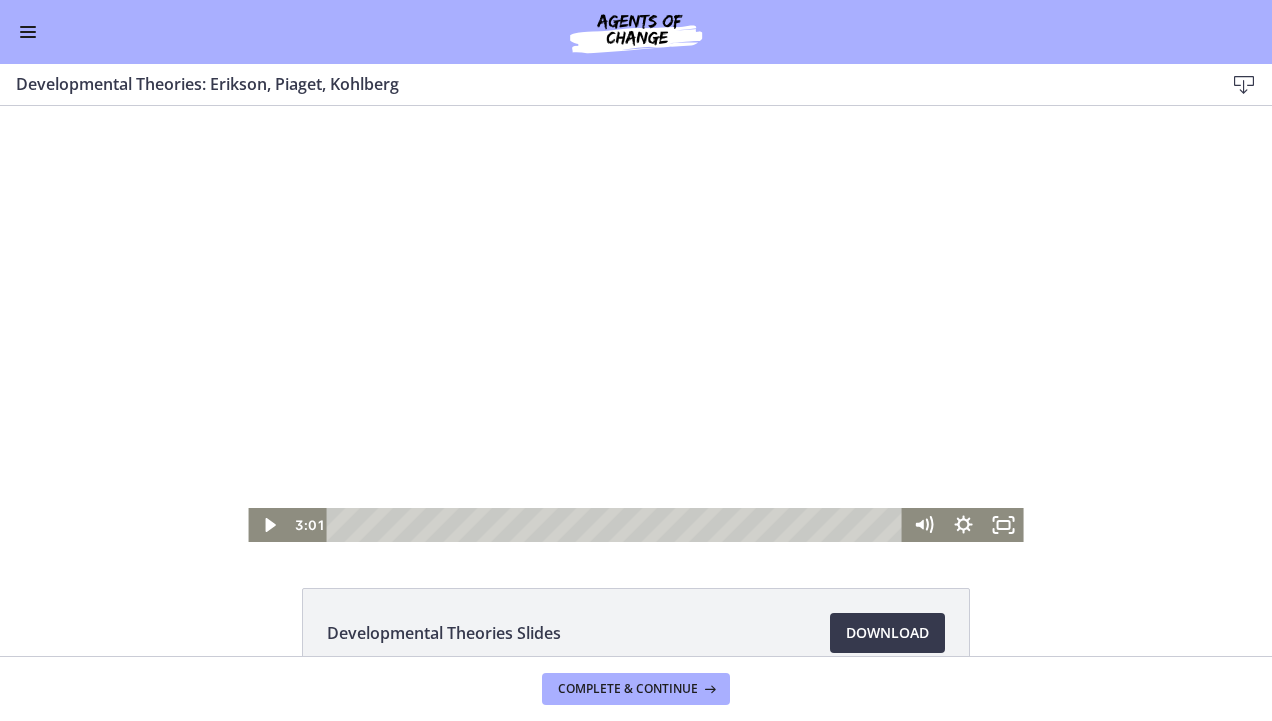 click at bounding box center (635, 324) 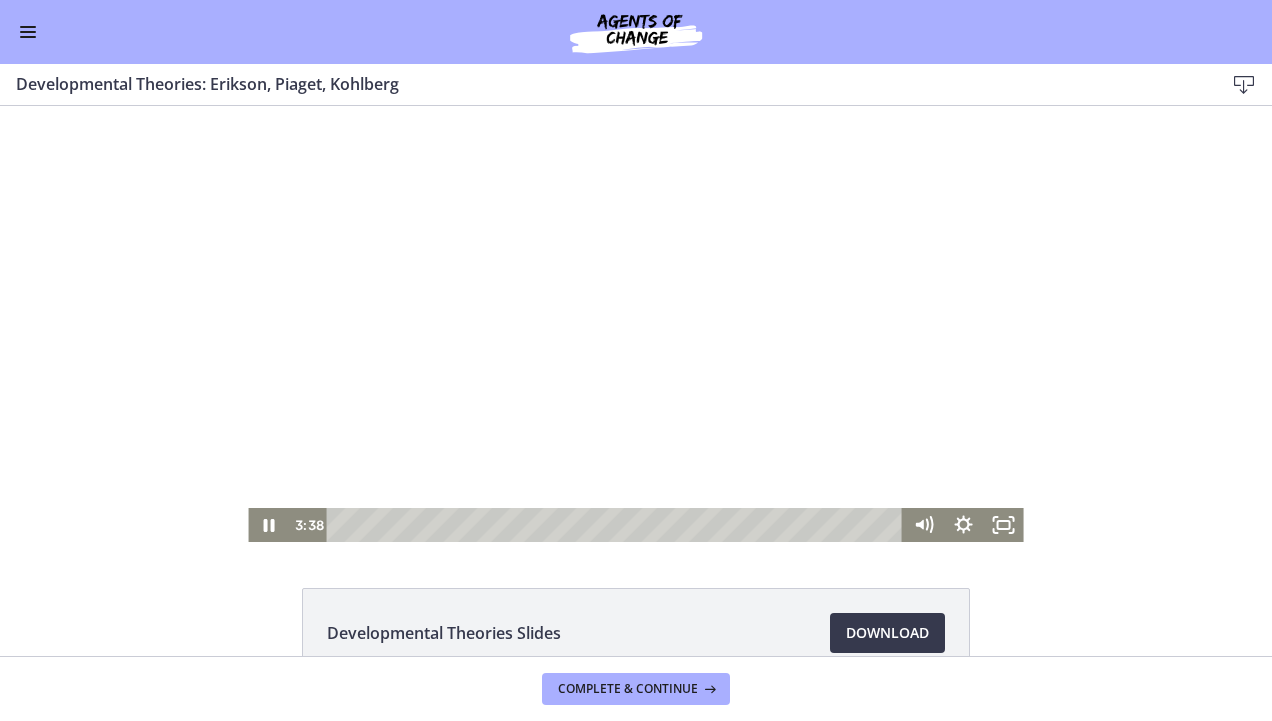 click at bounding box center (635, 324) 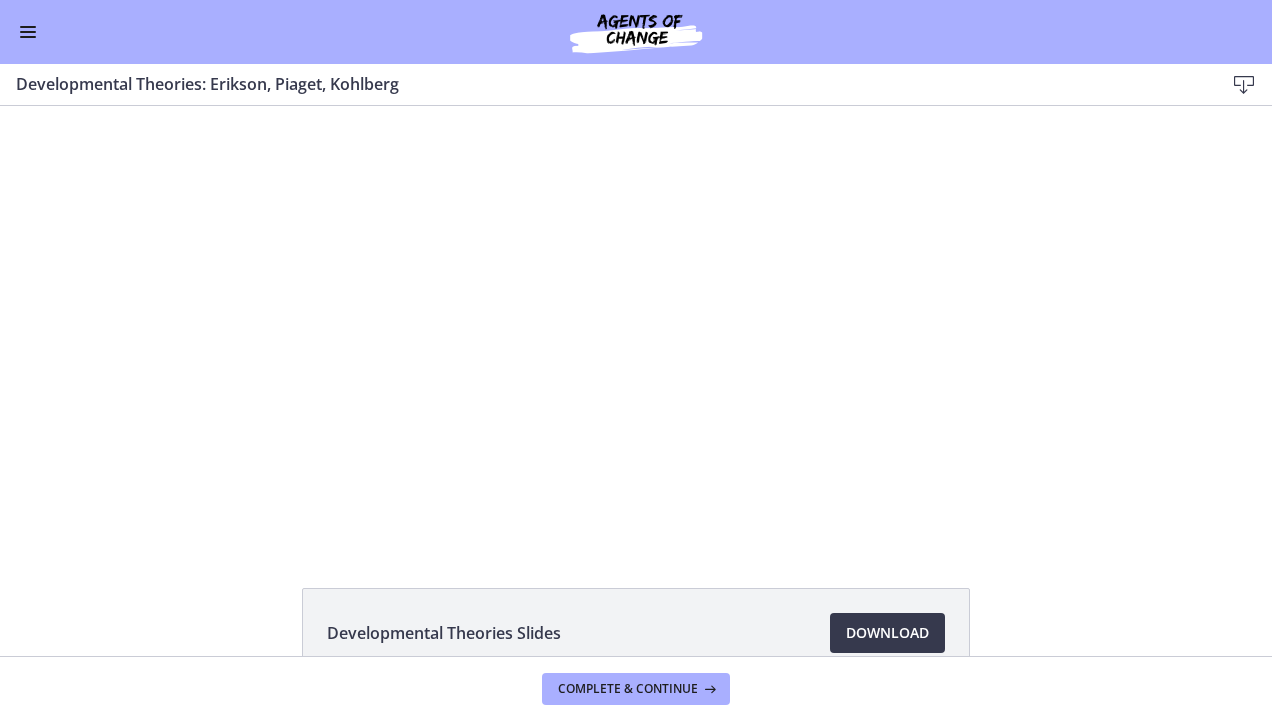 click at bounding box center (635, 324) 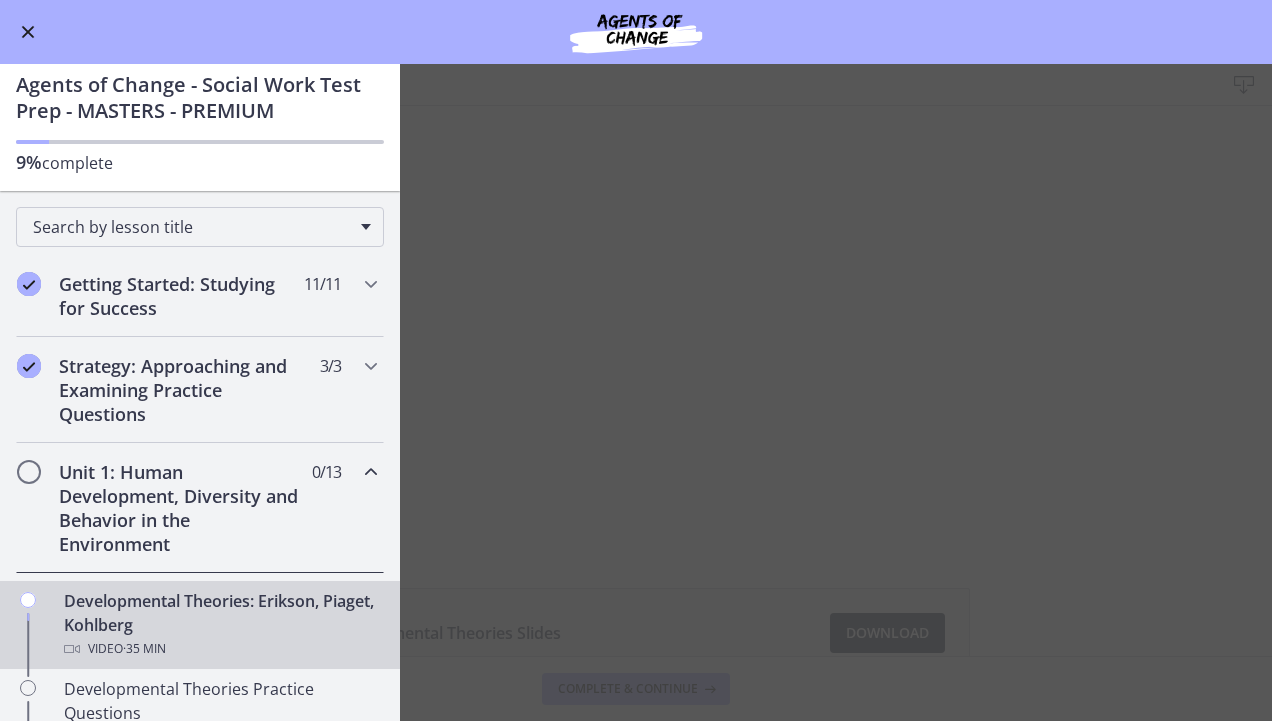 scroll, scrollTop: 0, scrollLeft: 0, axis: both 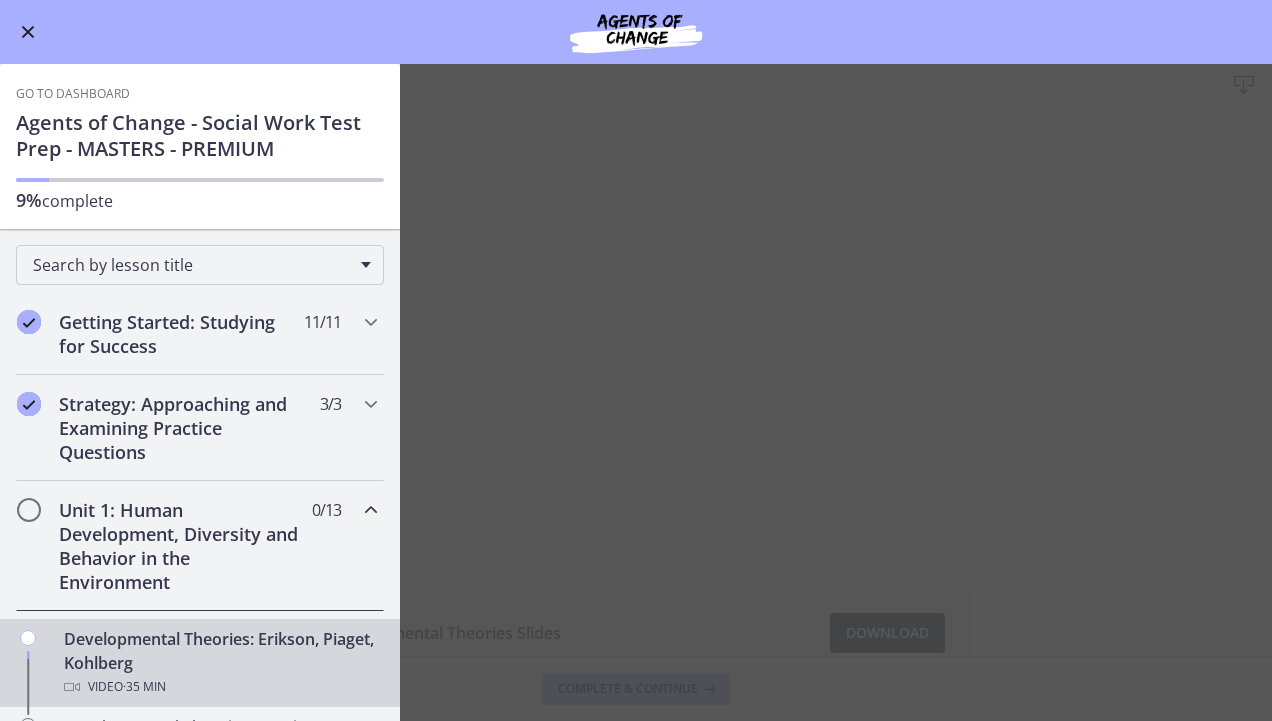 click on "Developmental Theories: Erikson, Piaget, Kohlberg
Download
Enable fullscreen
Developmental Theories Slides
Download
Opens in a new window
Complete & continue" at bounding box center [636, 392] 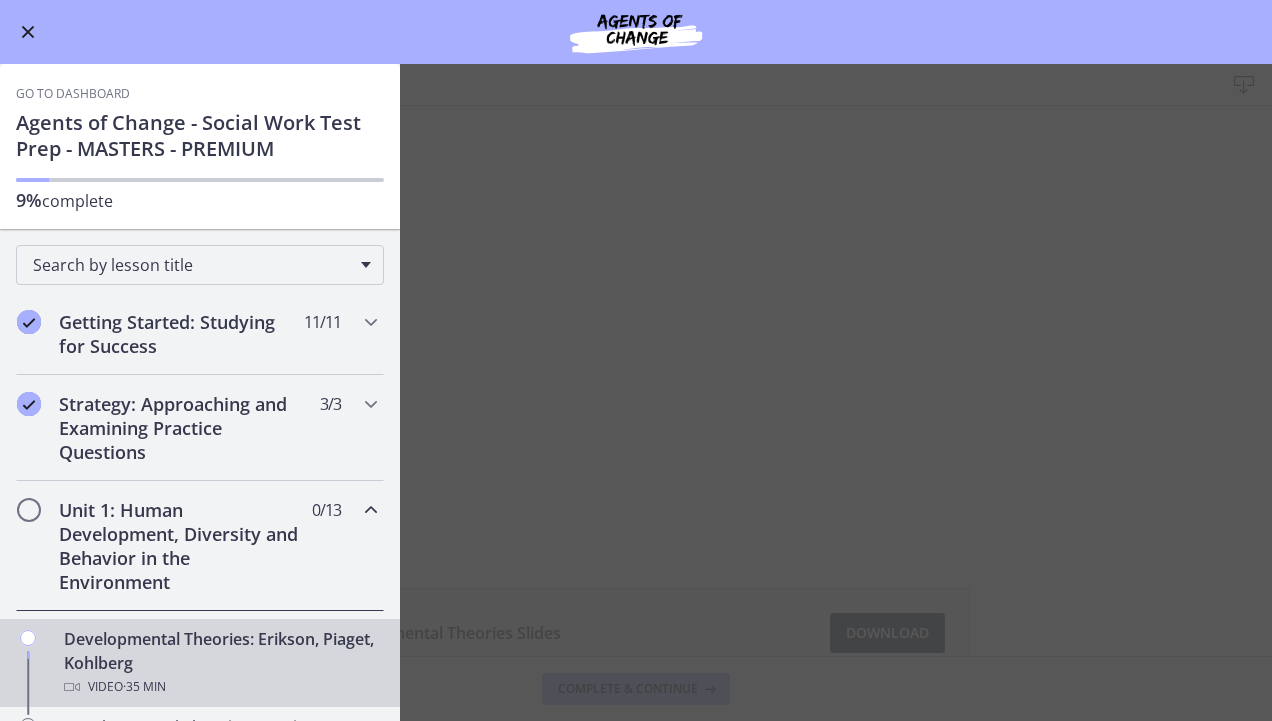 click at bounding box center [28, 32] 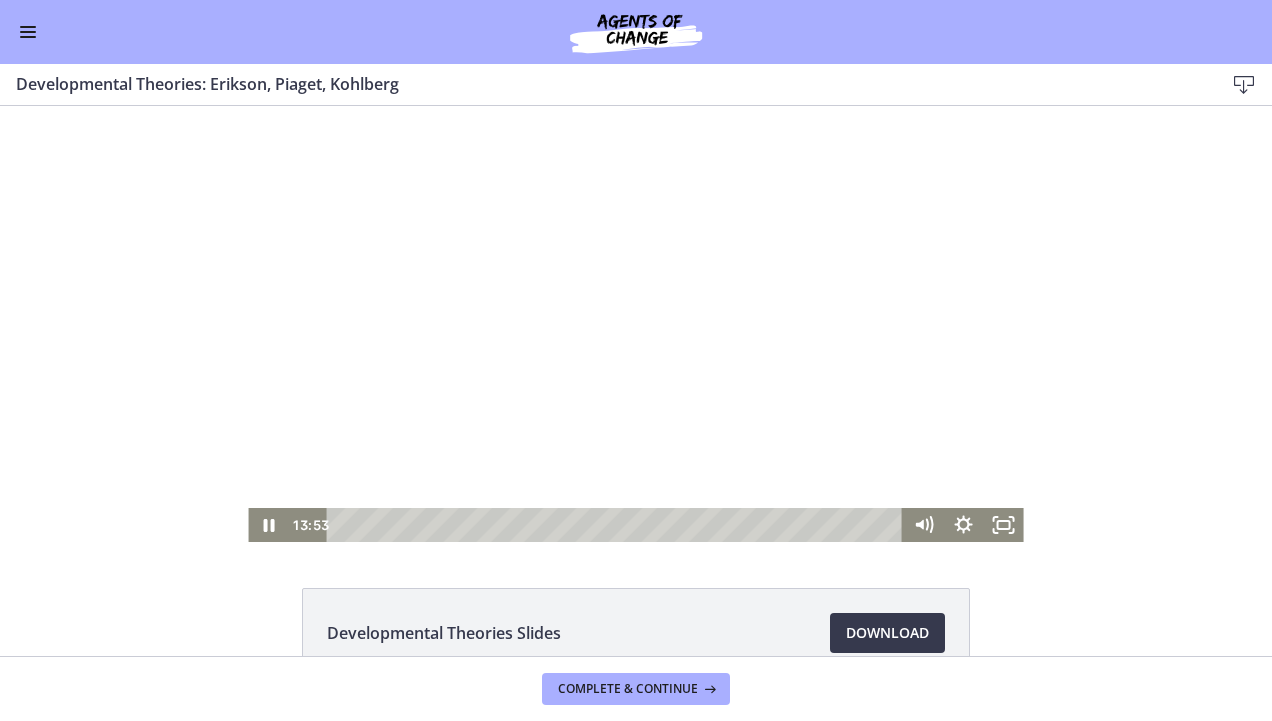 click at bounding box center [635, 324] 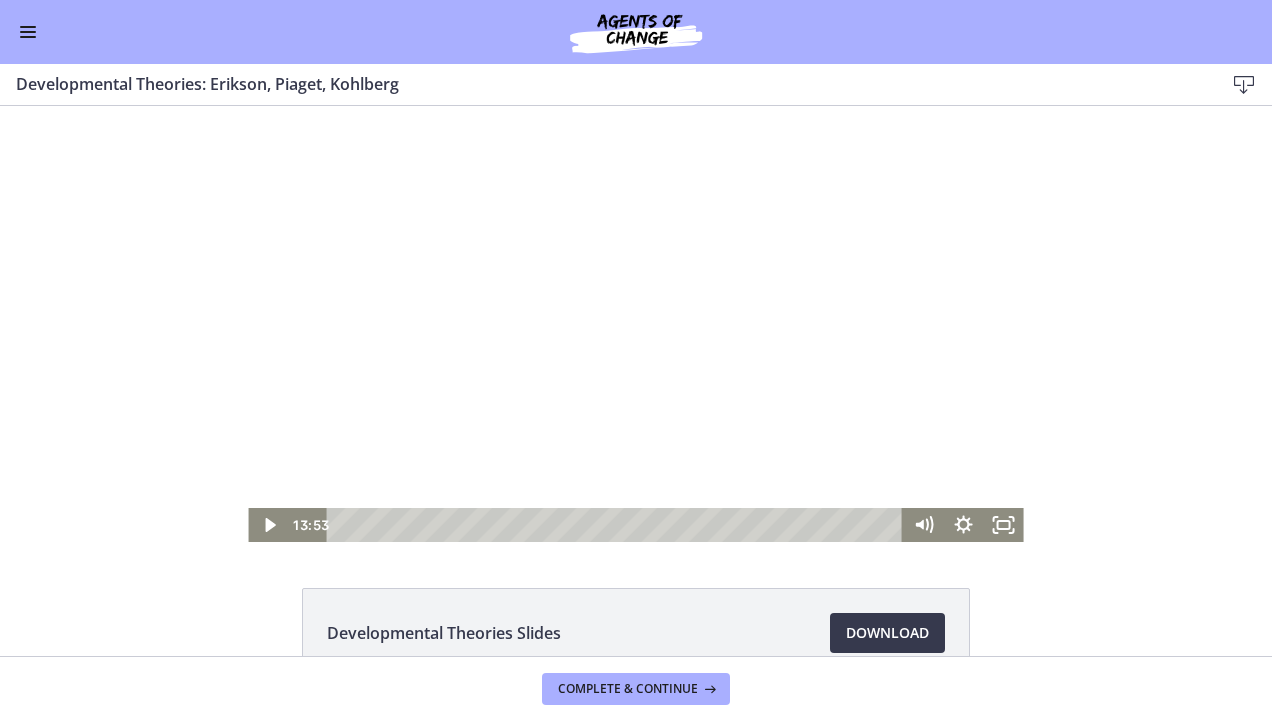 click at bounding box center [635, 324] 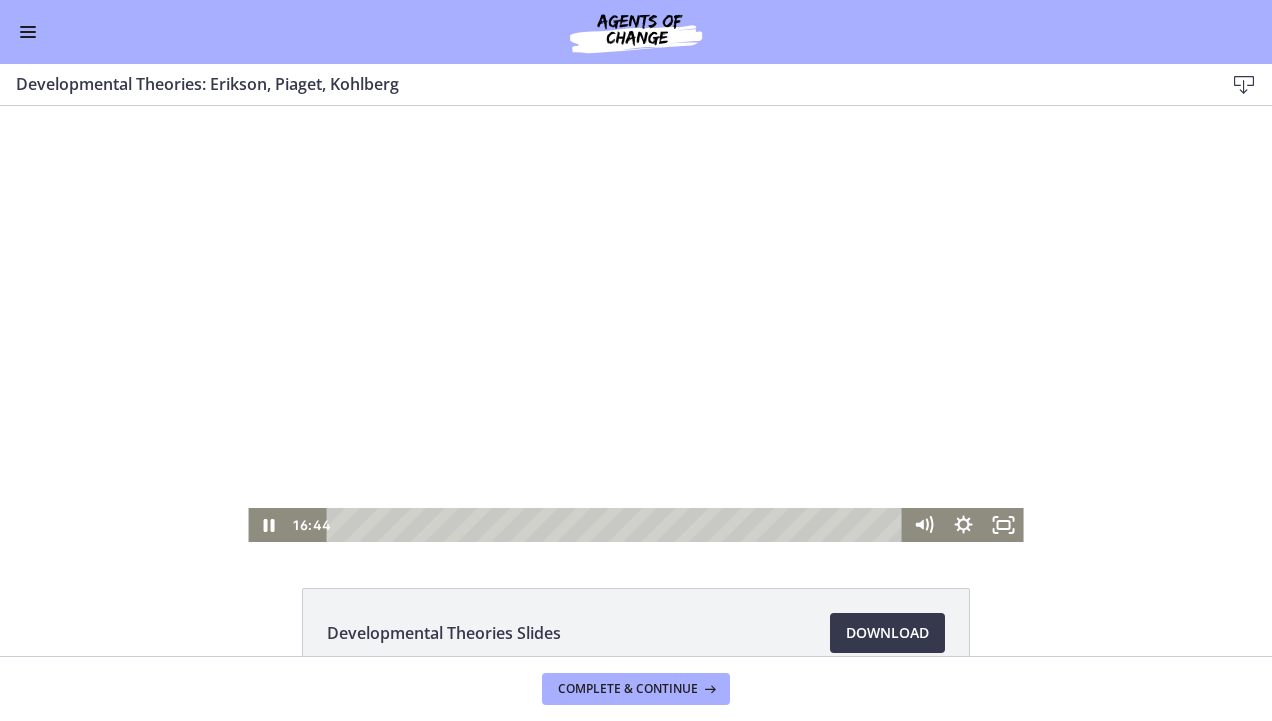 click at bounding box center (635, 324) 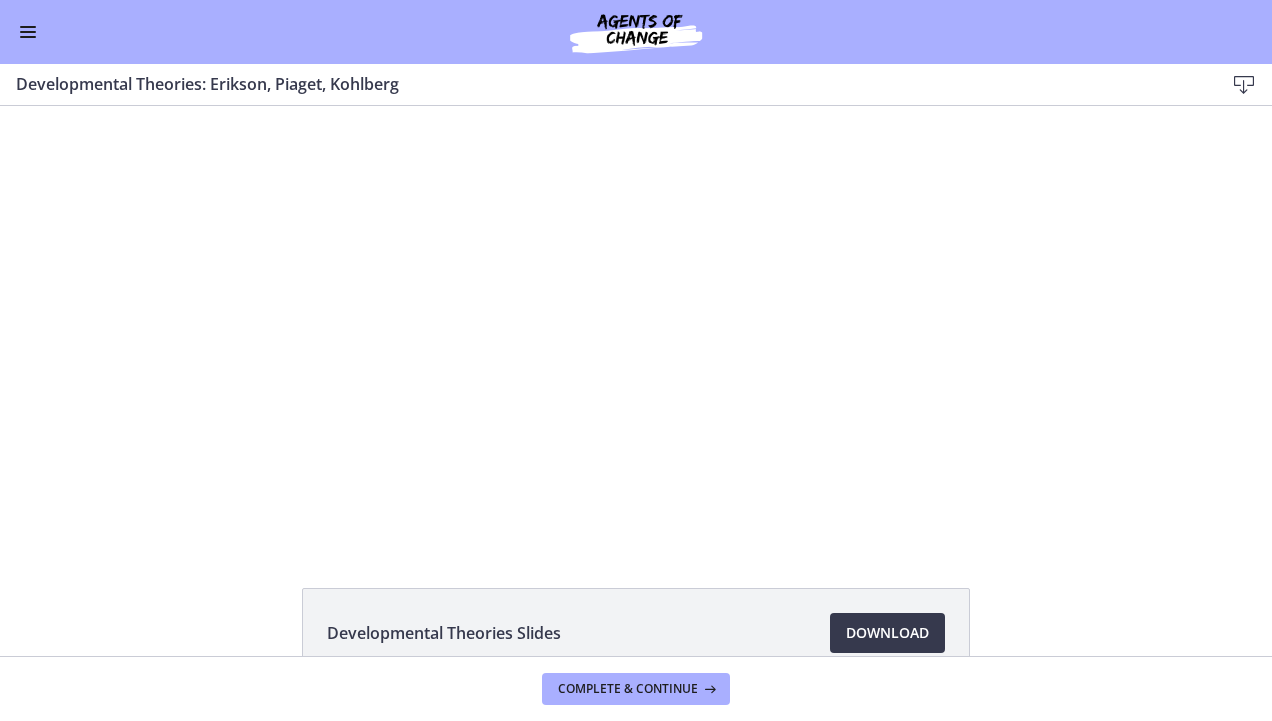 click at bounding box center [635, 324] 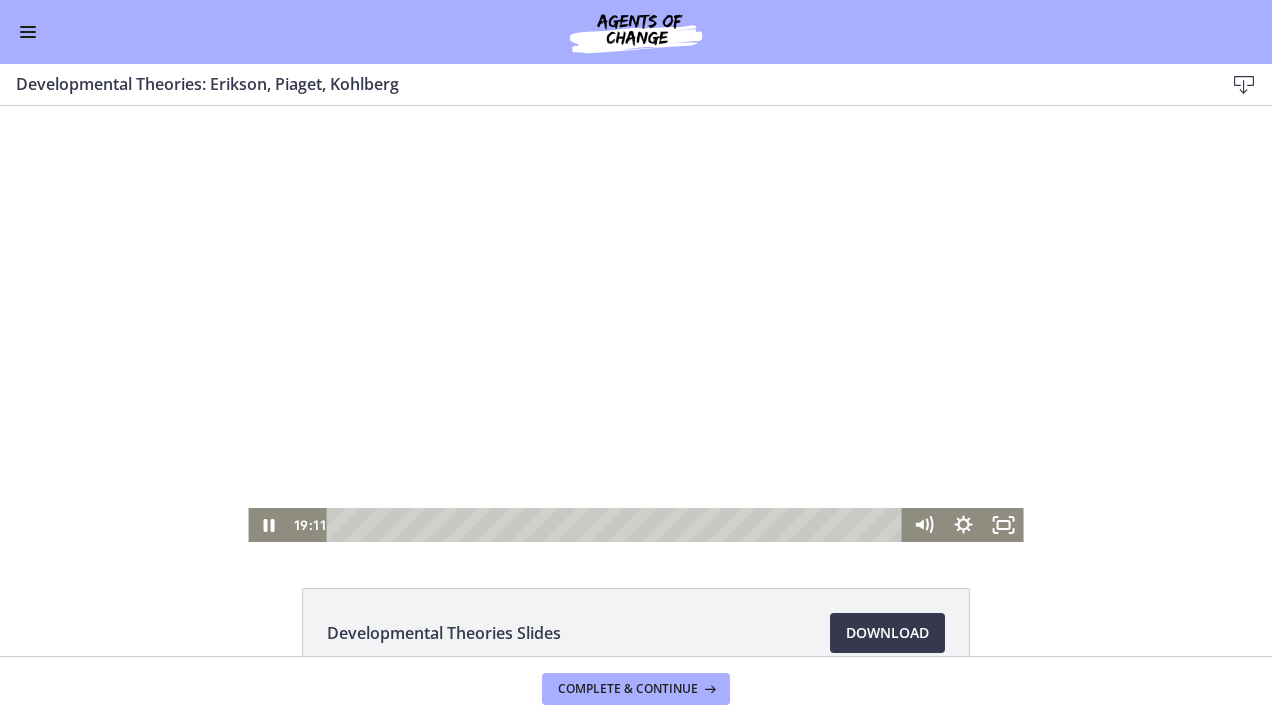 click at bounding box center (635, 324) 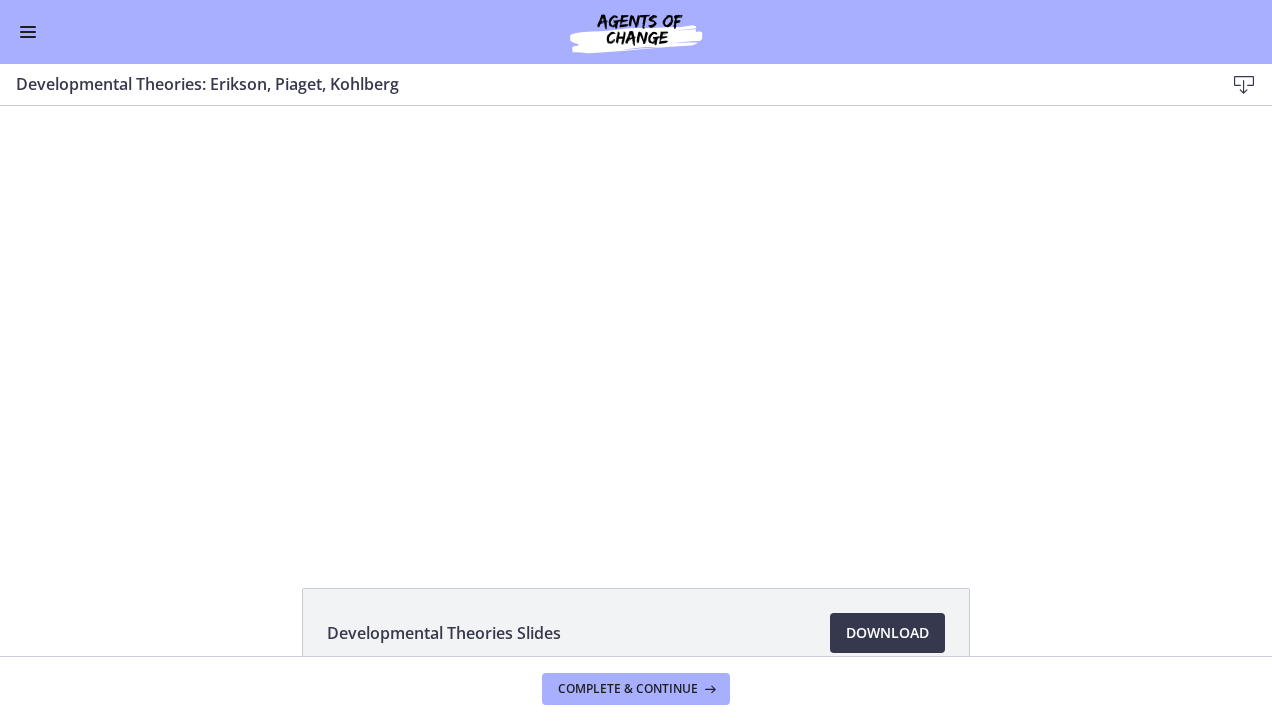 click at bounding box center (635, 324) 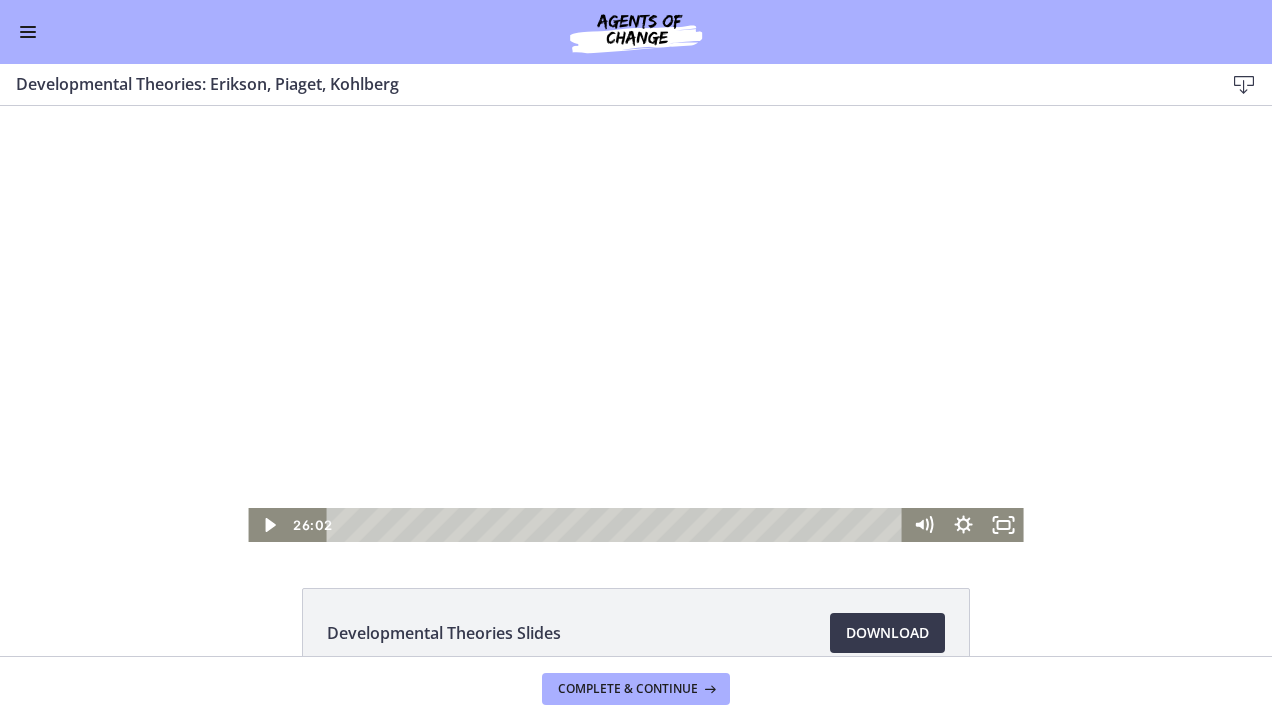 click at bounding box center [635, 324] 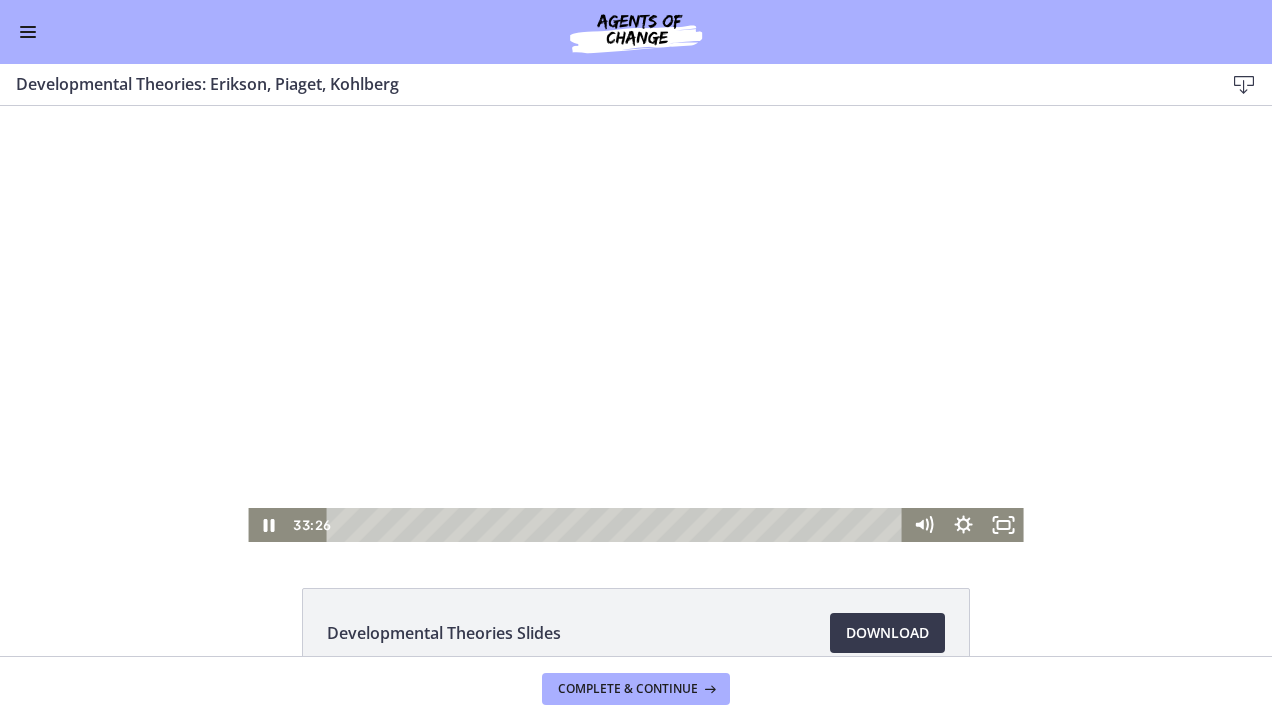 click at bounding box center [635, 324] 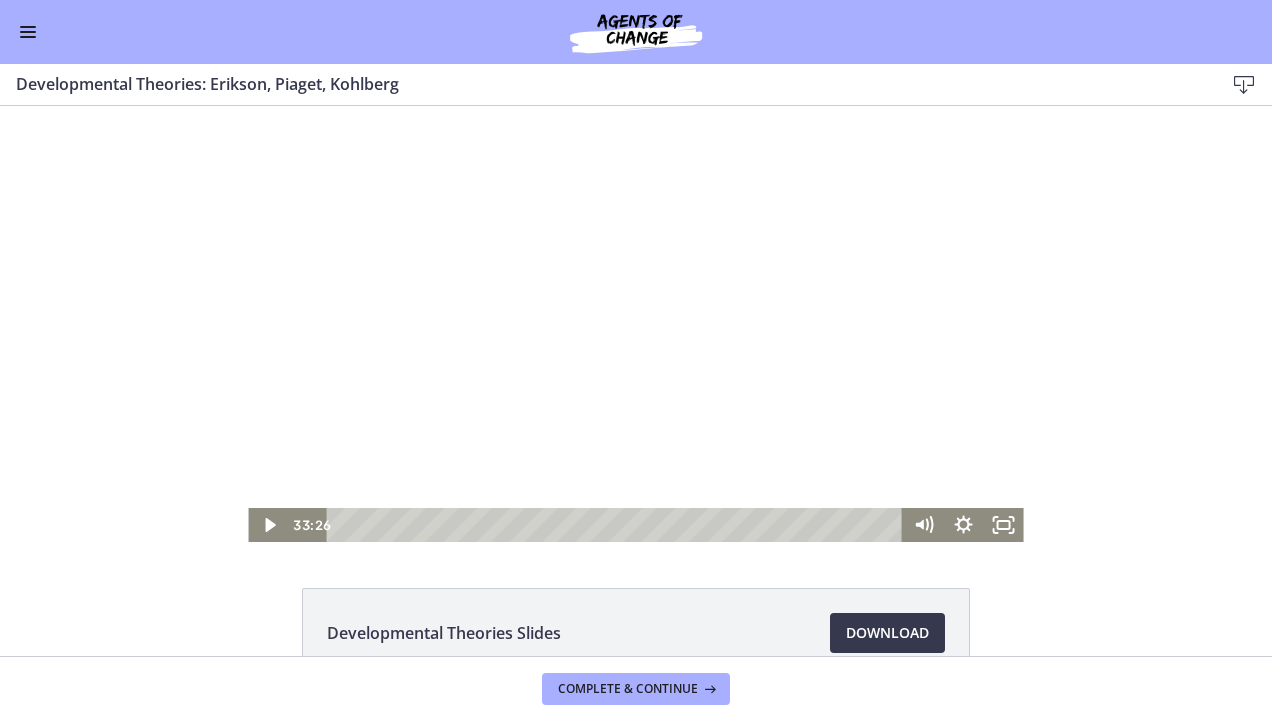 click at bounding box center [635, 324] 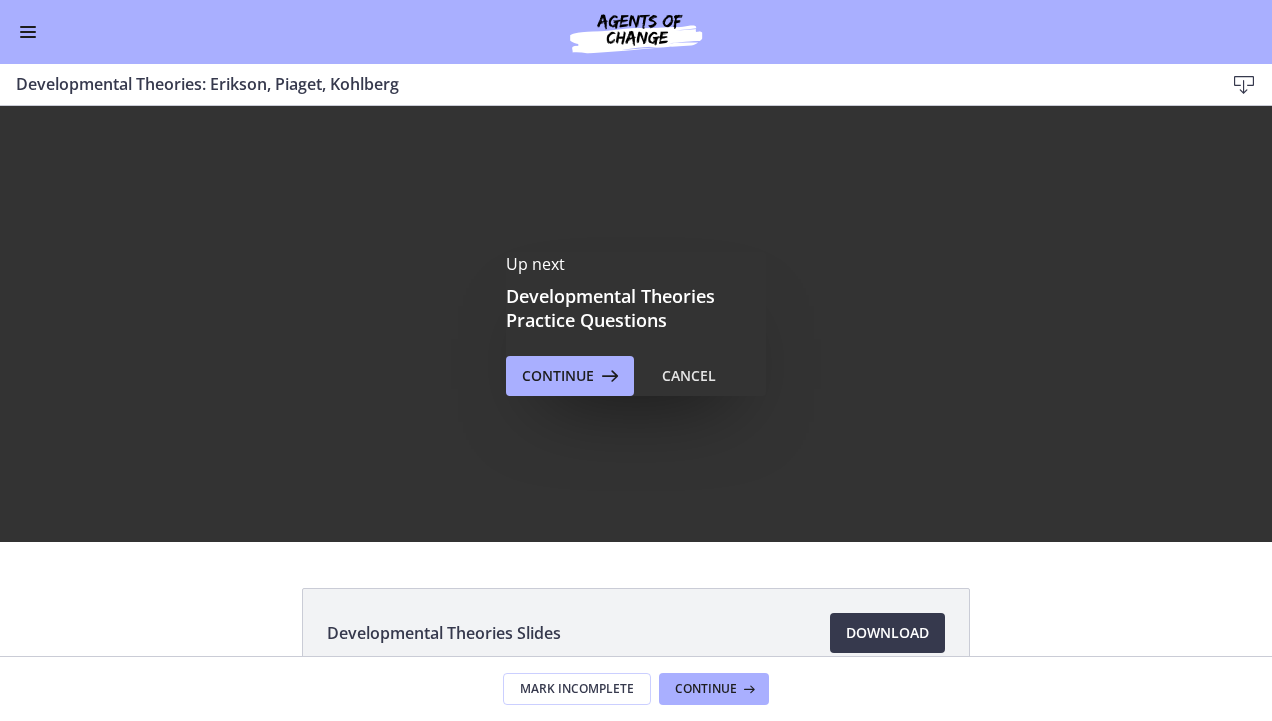 scroll, scrollTop: 0, scrollLeft: 0, axis: both 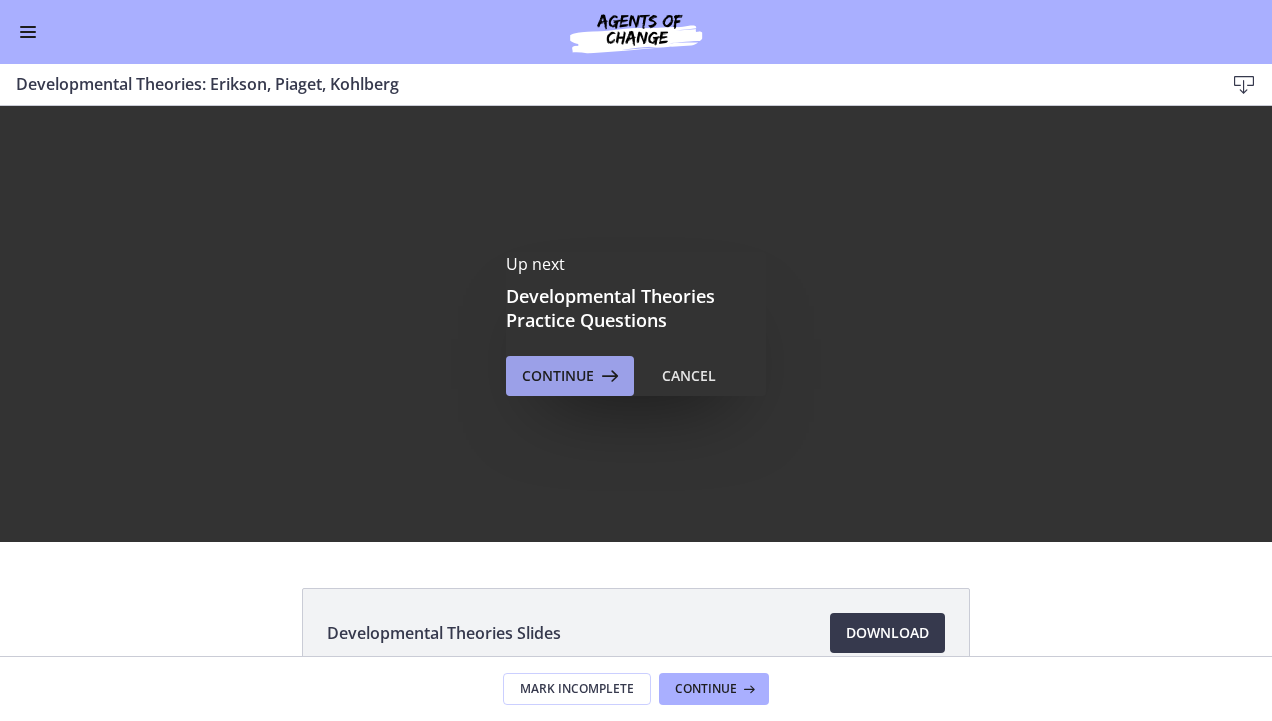 click at bounding box center (608, 376) 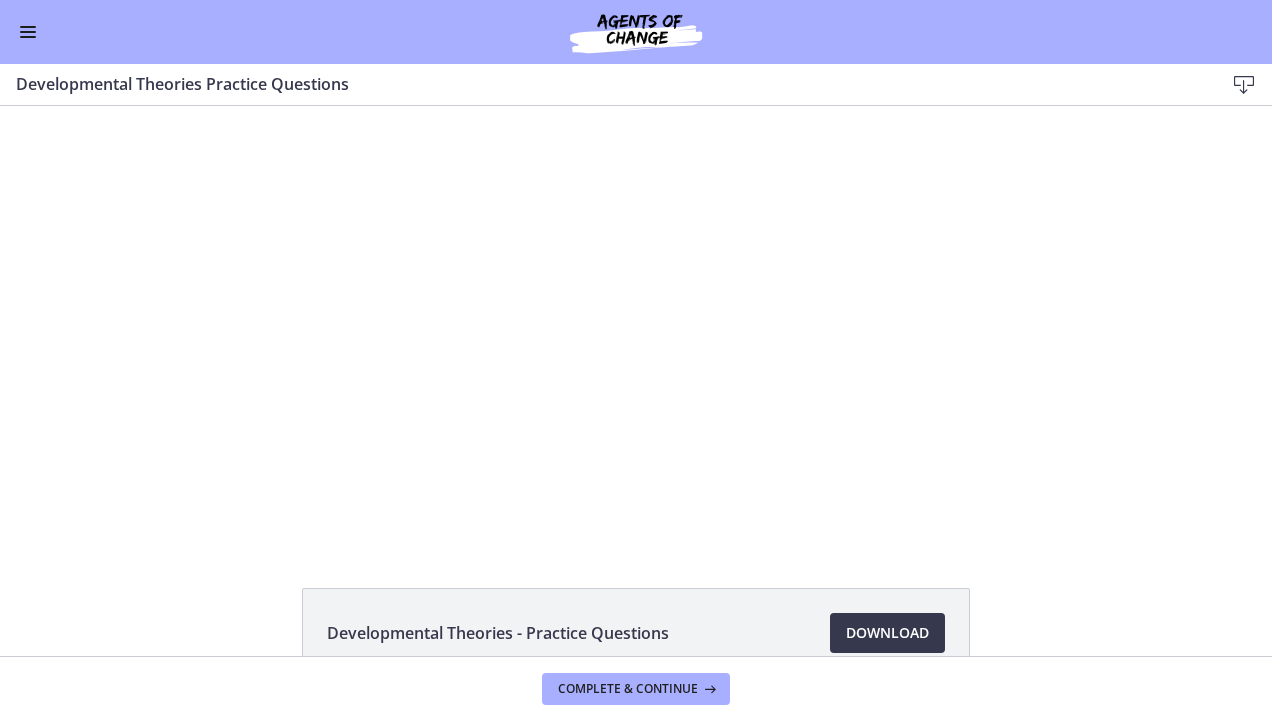 scroll, scrollTop: 0, scrollLeft: 0, axis: both 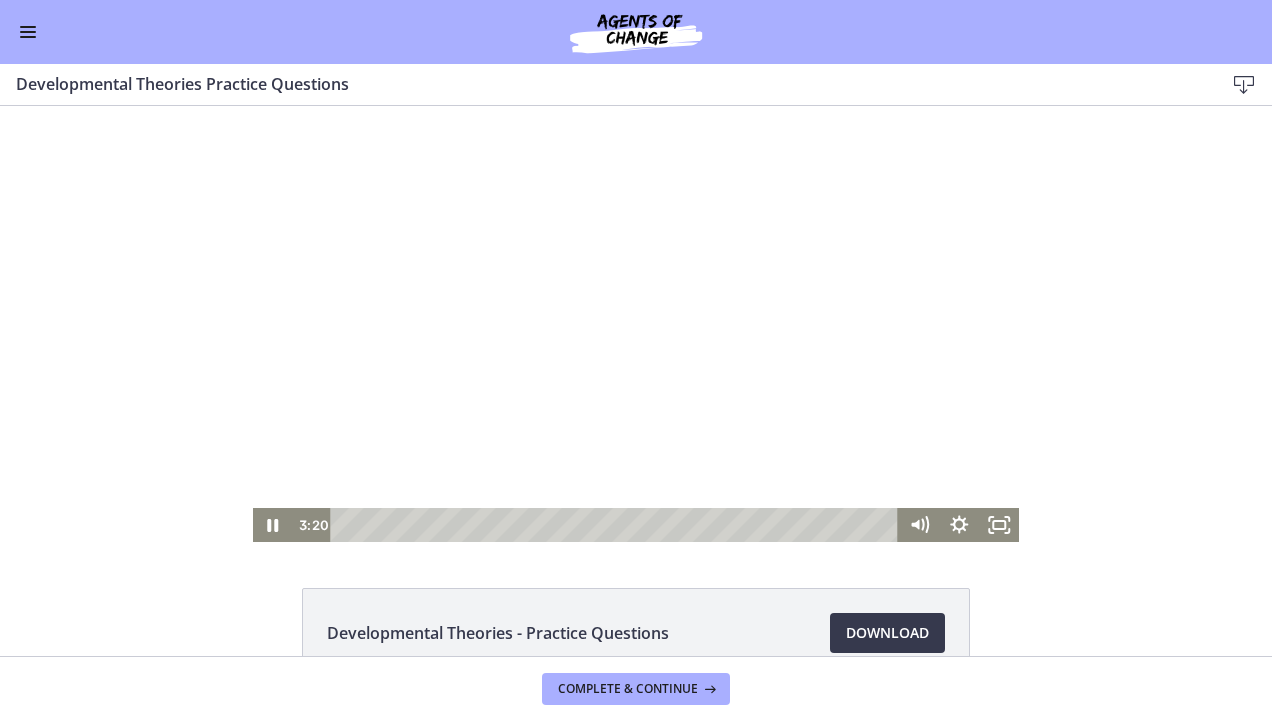 click at bounding box center (636, 324) 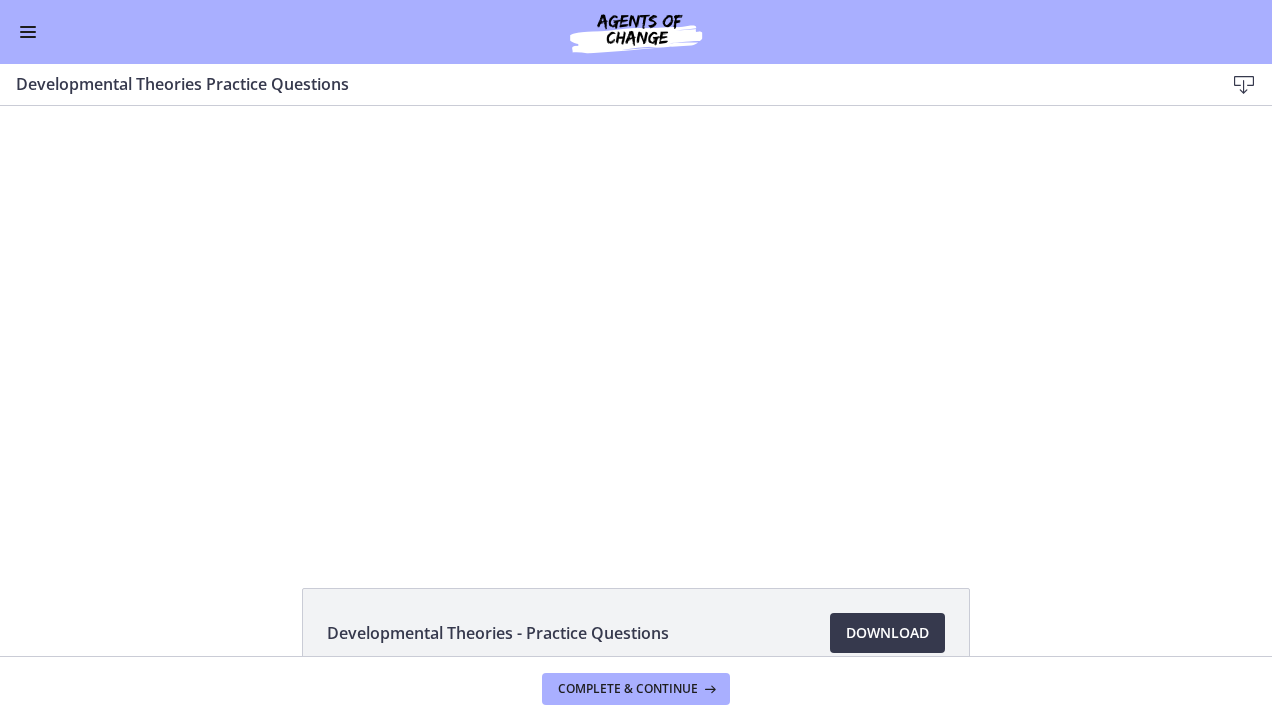 click at bounding box center [636, 324] 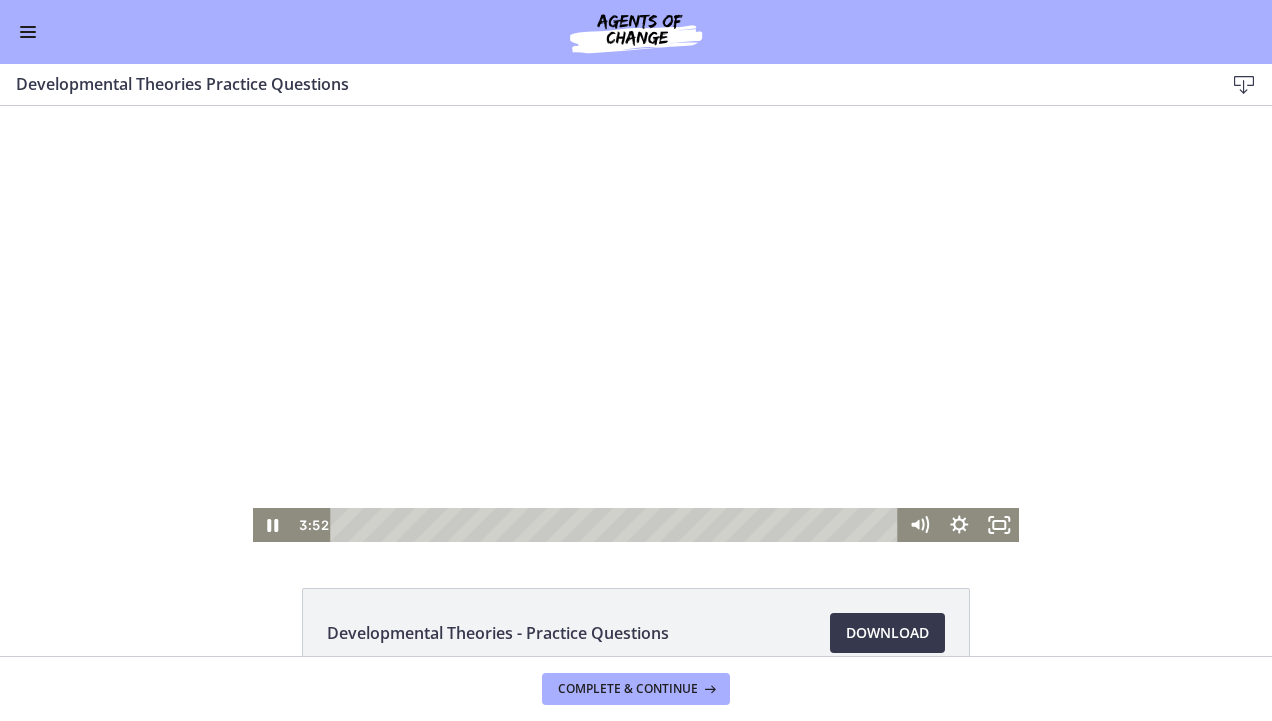 click at bounding box center (636, 324) 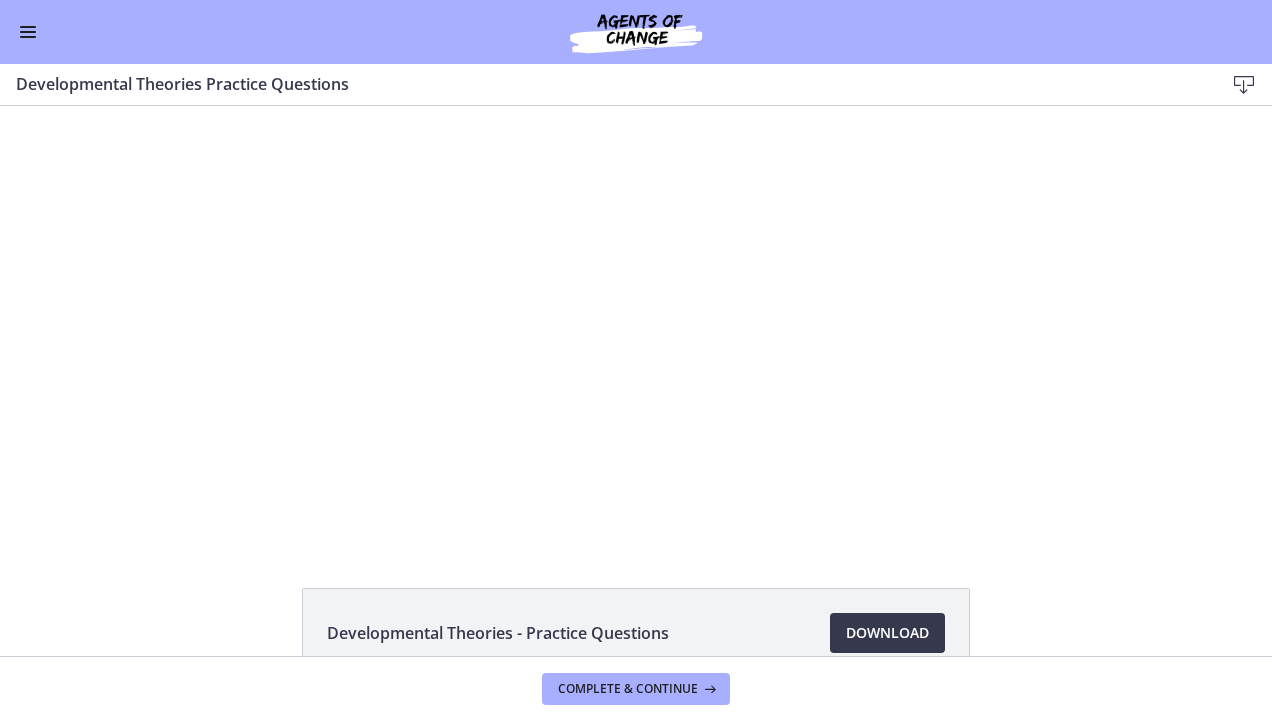 click at bounding box center (636, 324) 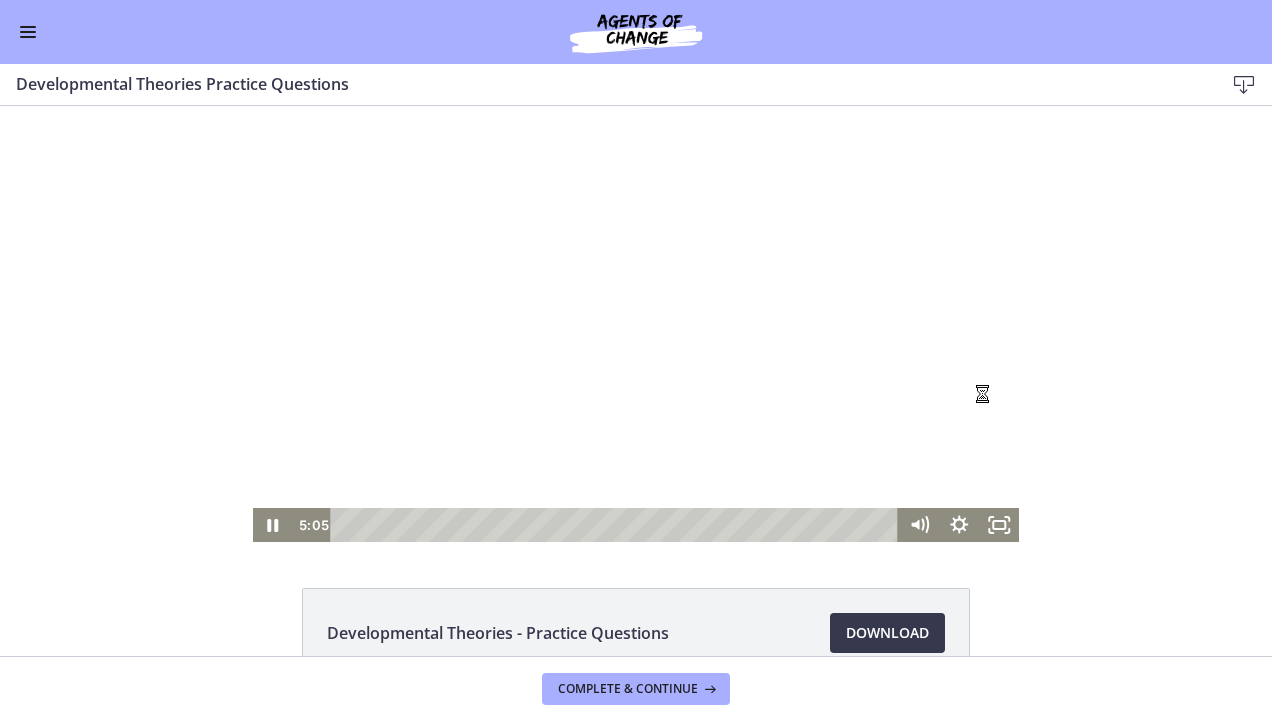 click at bounding box center [636, 324] 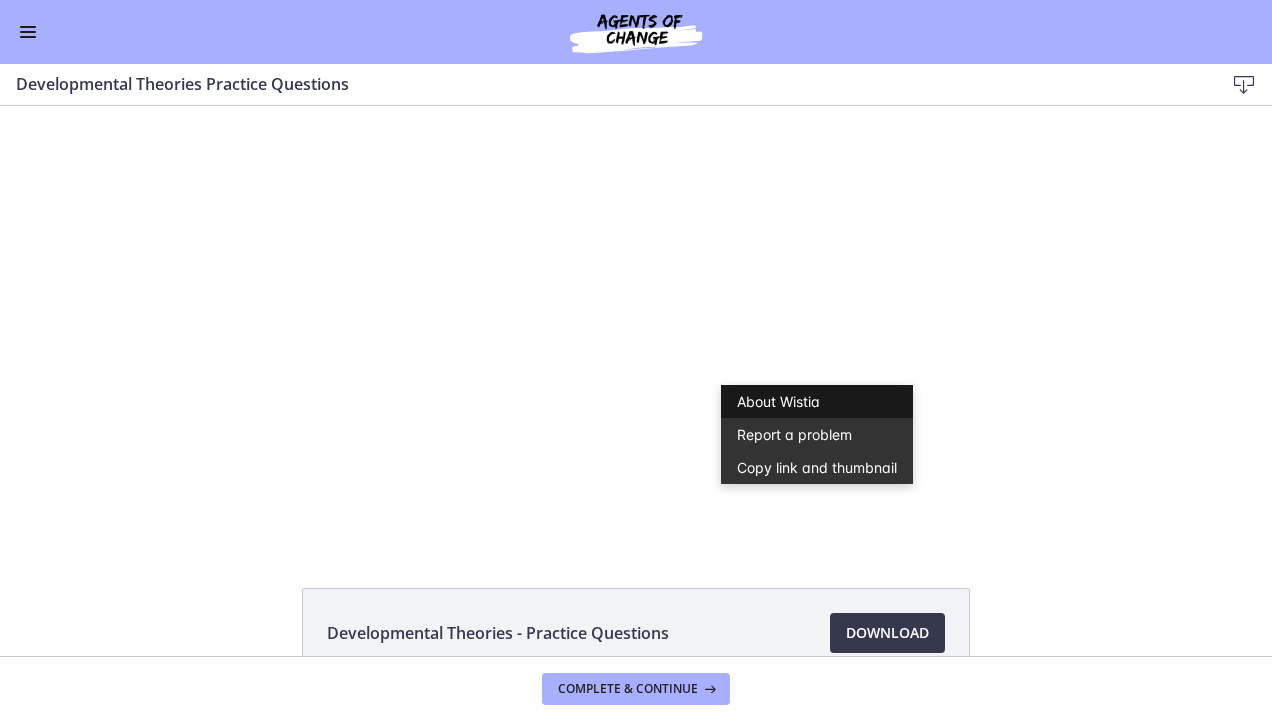 click on "About Wistia" at bounding box center (817, 401) 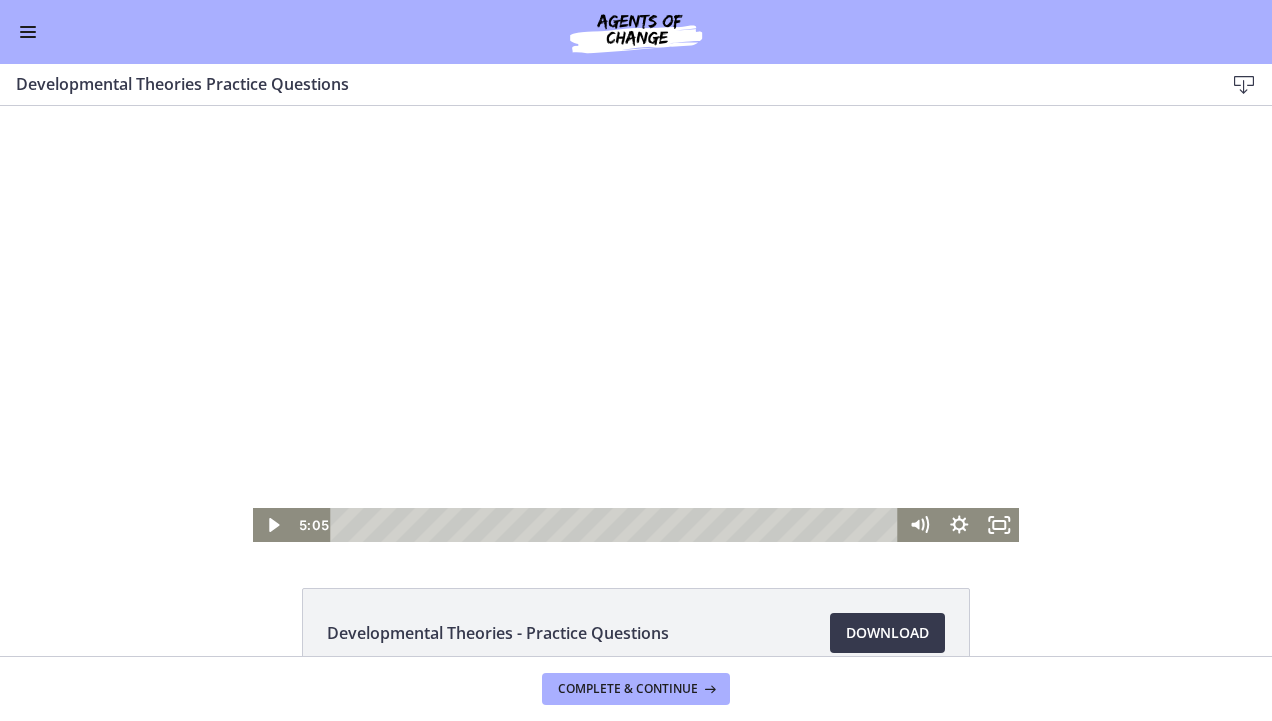 click at bounding box center (636, 324) 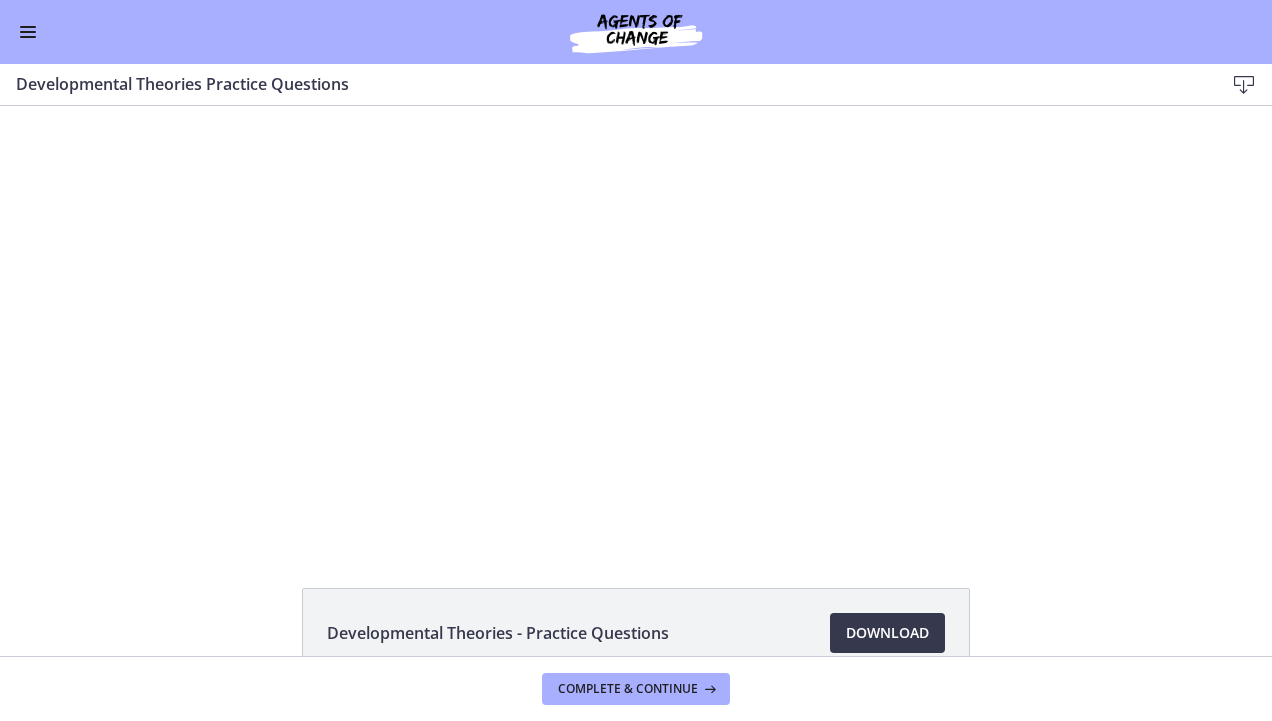 click on "Click for sound
@keyframes VOLUME_SMALL_WAVE_FLASH {
0% { opacity: 0; }
33% { opacity: 1; }
66% { opacity: 1; }
100% { opacity: 0; }
}
@keyframes VOLUME_LARGE_WAVE_FLASH {
0% { opacity: 0; }
33% { opacity: 1; }
66% { opacity: 1; }
100% { opacity: 0; }
}
.volume__small-wave {
animation: VOLUME_SMALL_WAVE_FLASH 2s infinite;
opacity: 0;
}
.volume__large-wave {
animation: VOLUME_LARGE_WAVE_FLASH 2s infinite .3s;
opacity: 0;
}
6:23" at bounding box center (636, 324) 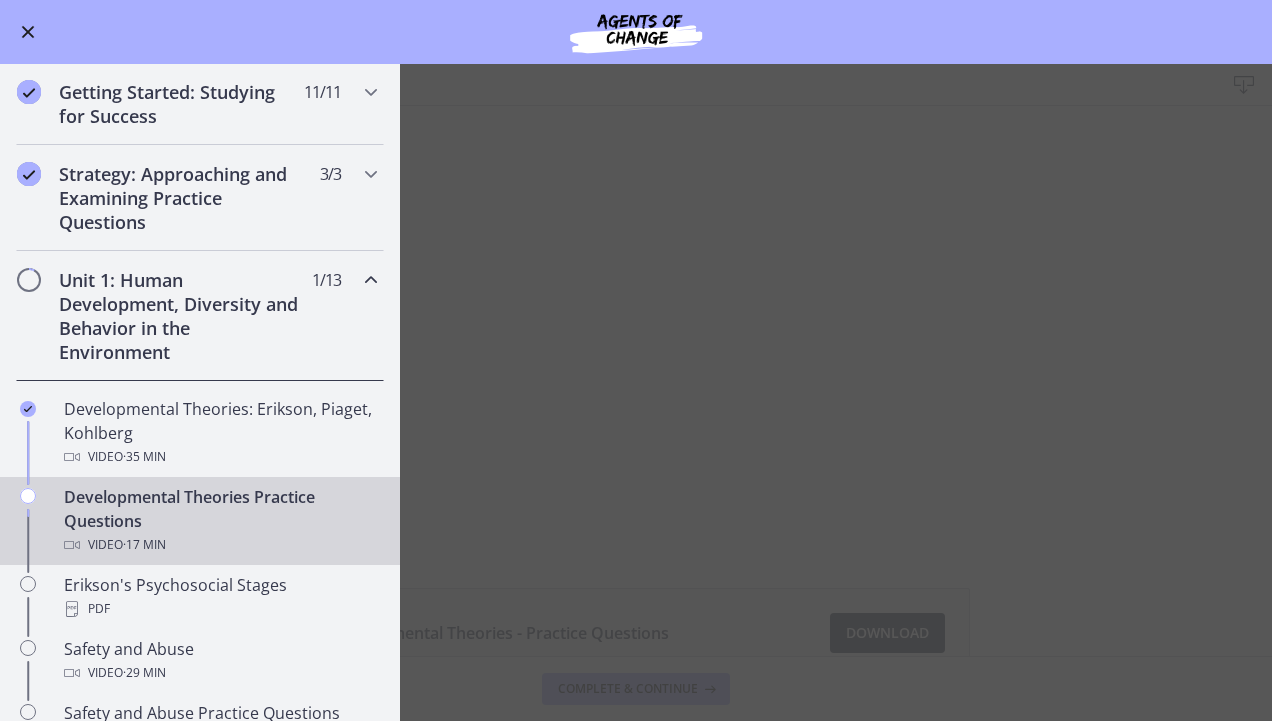 scroll, scrollTop: 278, scrollLeft: 0, axis: vertical 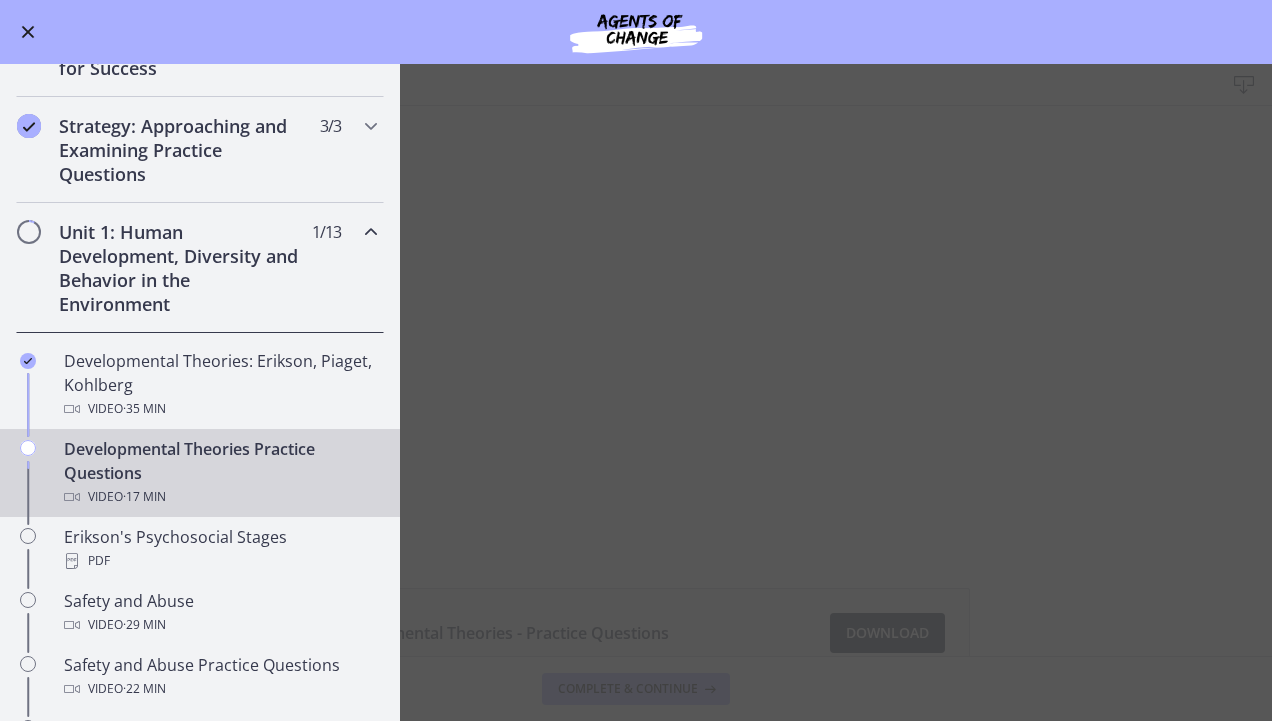 click on "Developmental Theories Practice Questions
Download
Enable fullscreen
Developmental Theories - Practice Questions
Download
Opens in a new window
Complete & continue" at bounding box center (636, 392) 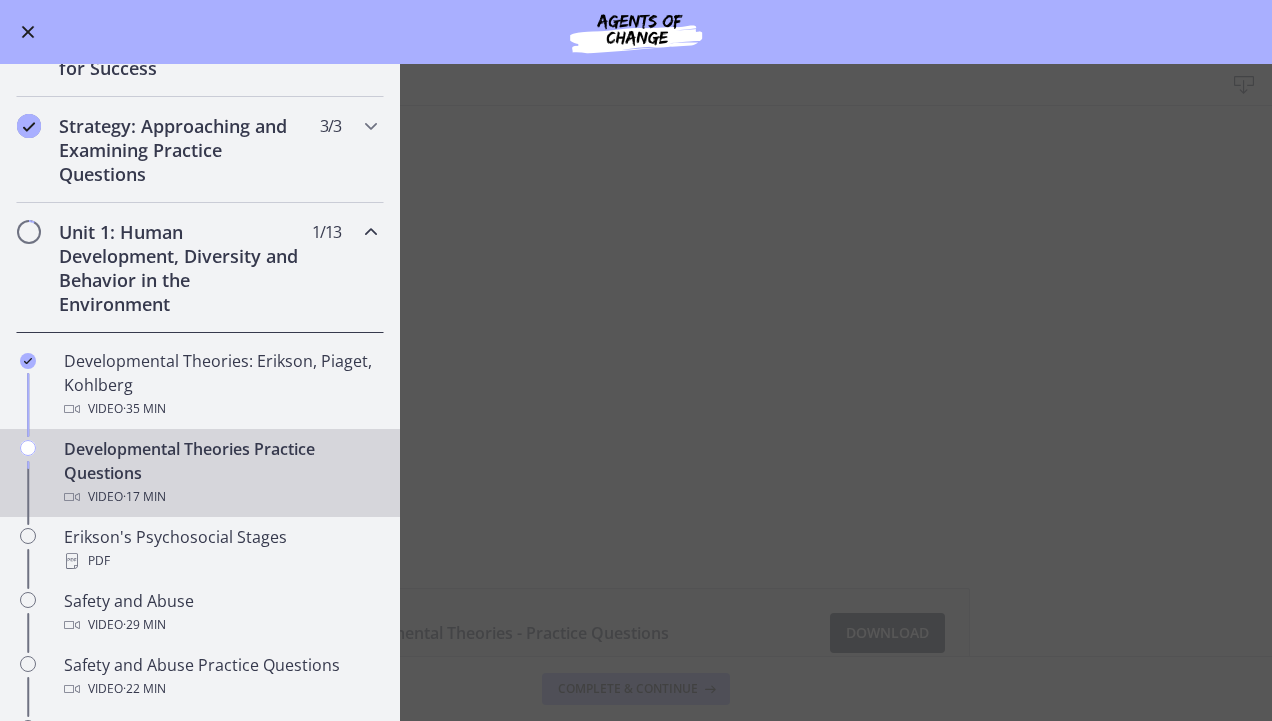 click at bounding box center (28, 32) 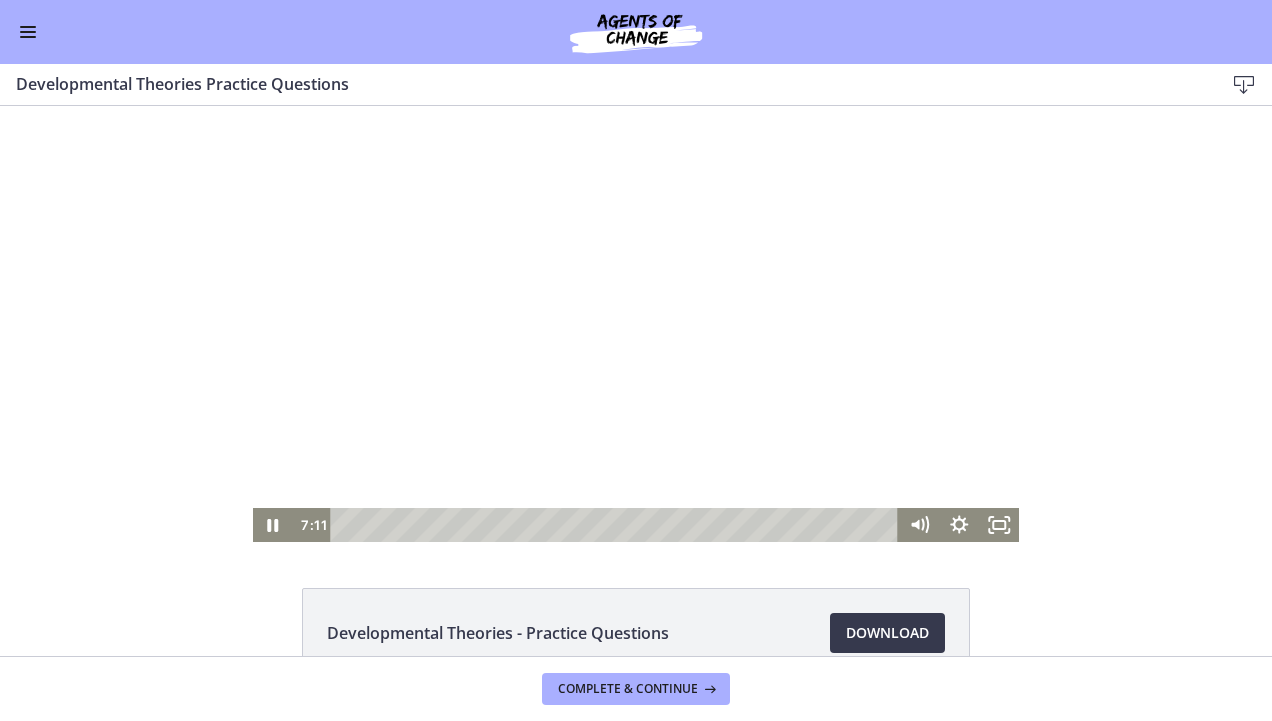 click at bounding box center (636, 324) 